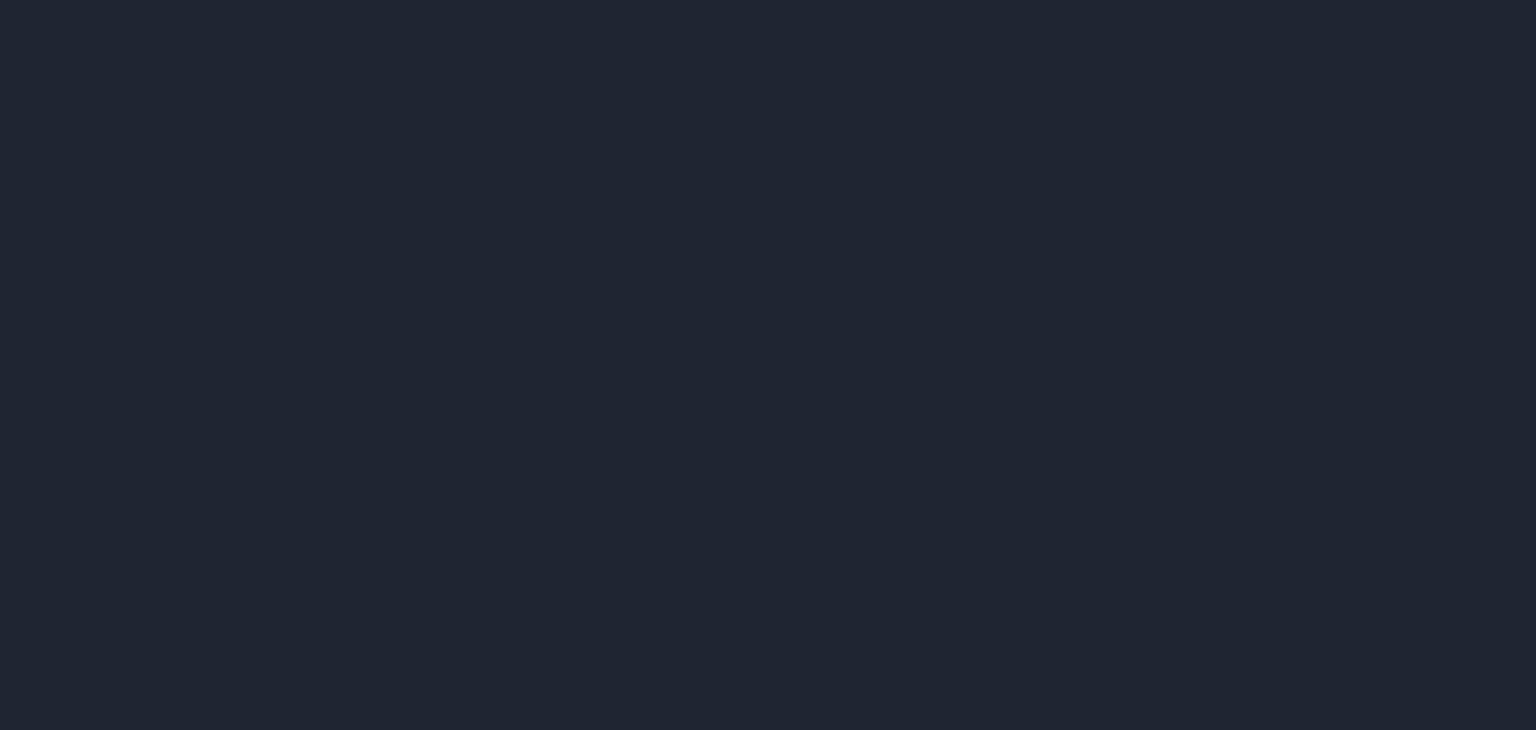 scroll, scrollTop: 0, scrollLeft: 0, axis: both 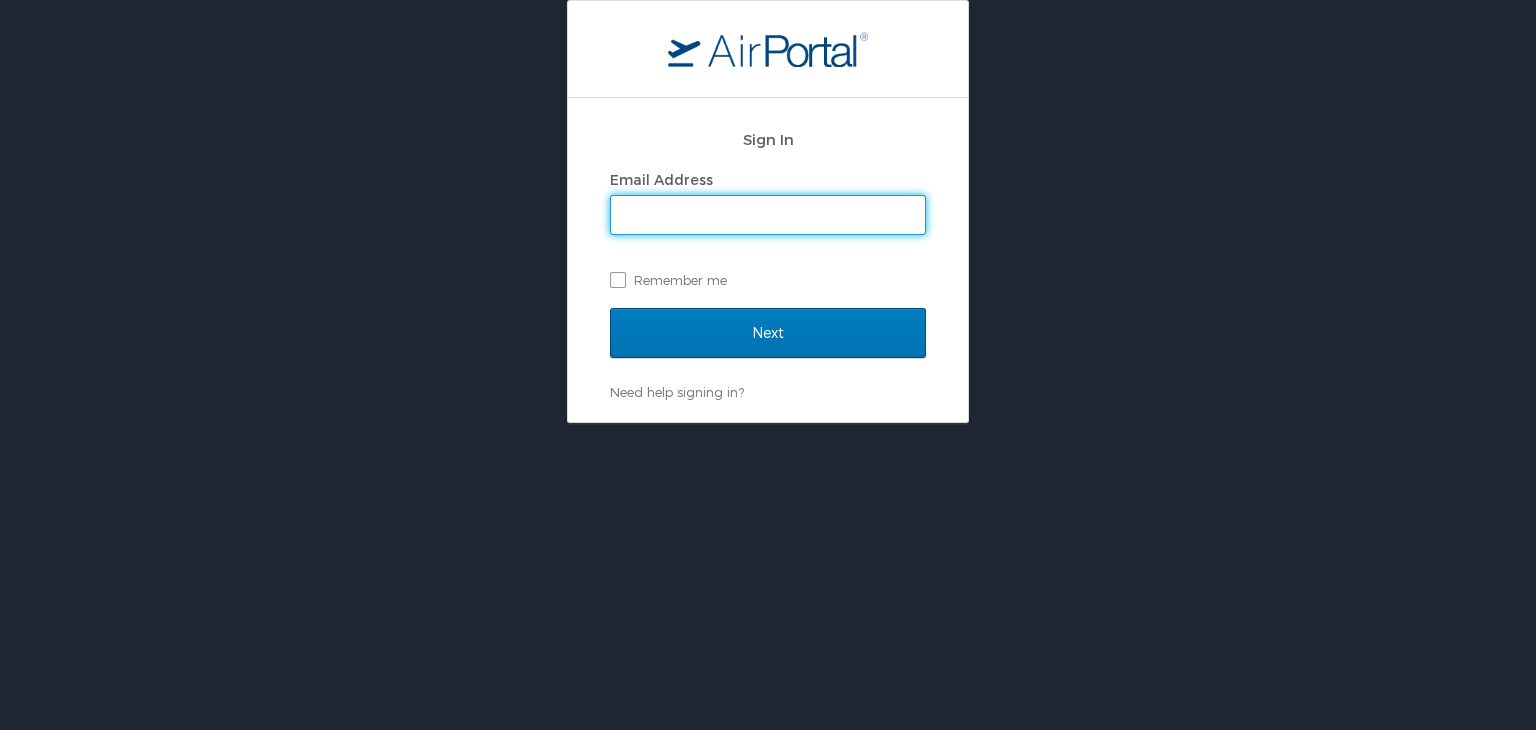 click on "Email Address" at bounding box center [768, 215] 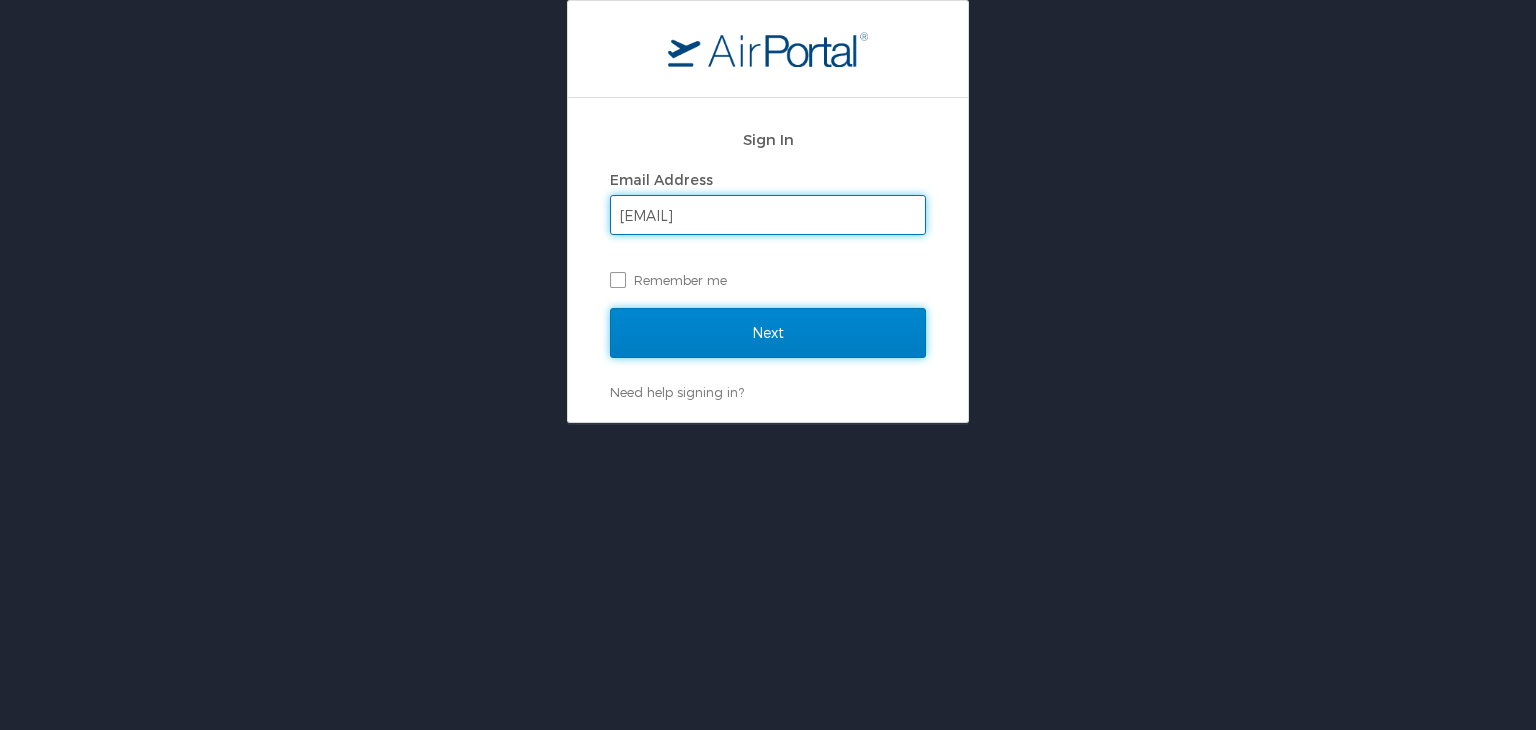 click on "Next" at bounding box center [768, 333] 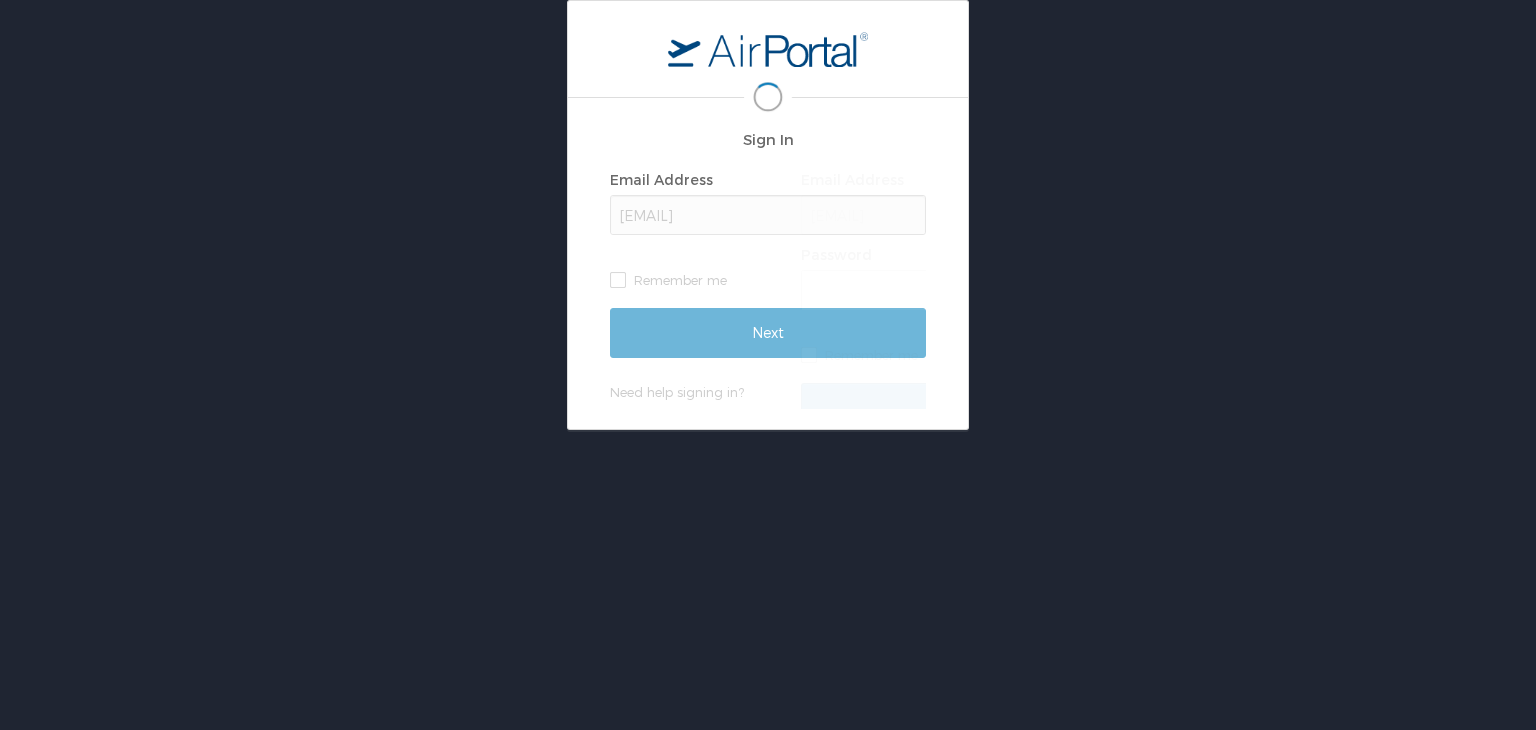 scroll, scrollTop: 0, scrollLeft: 0, axis: both 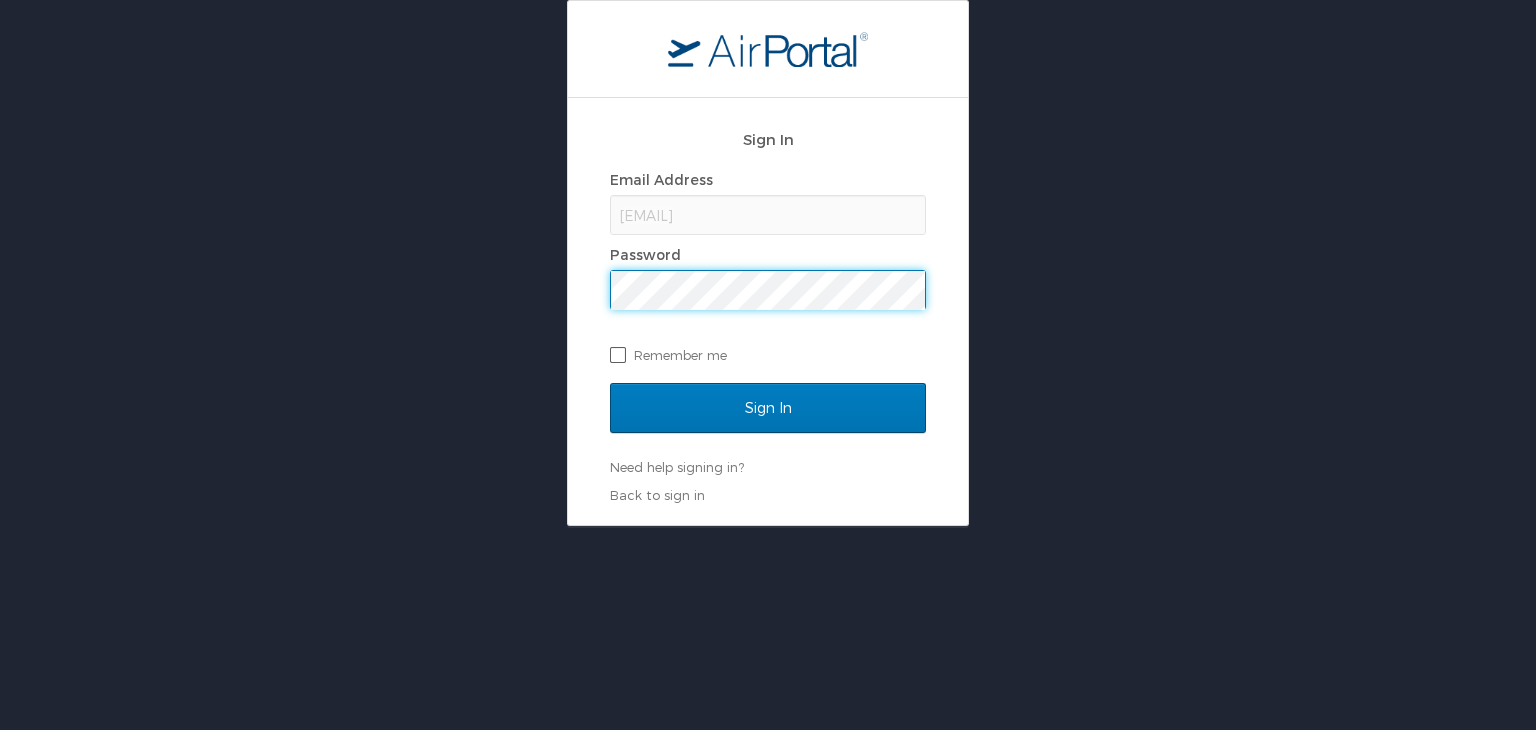 click on "Remember me" at bounding box center [768, 355] 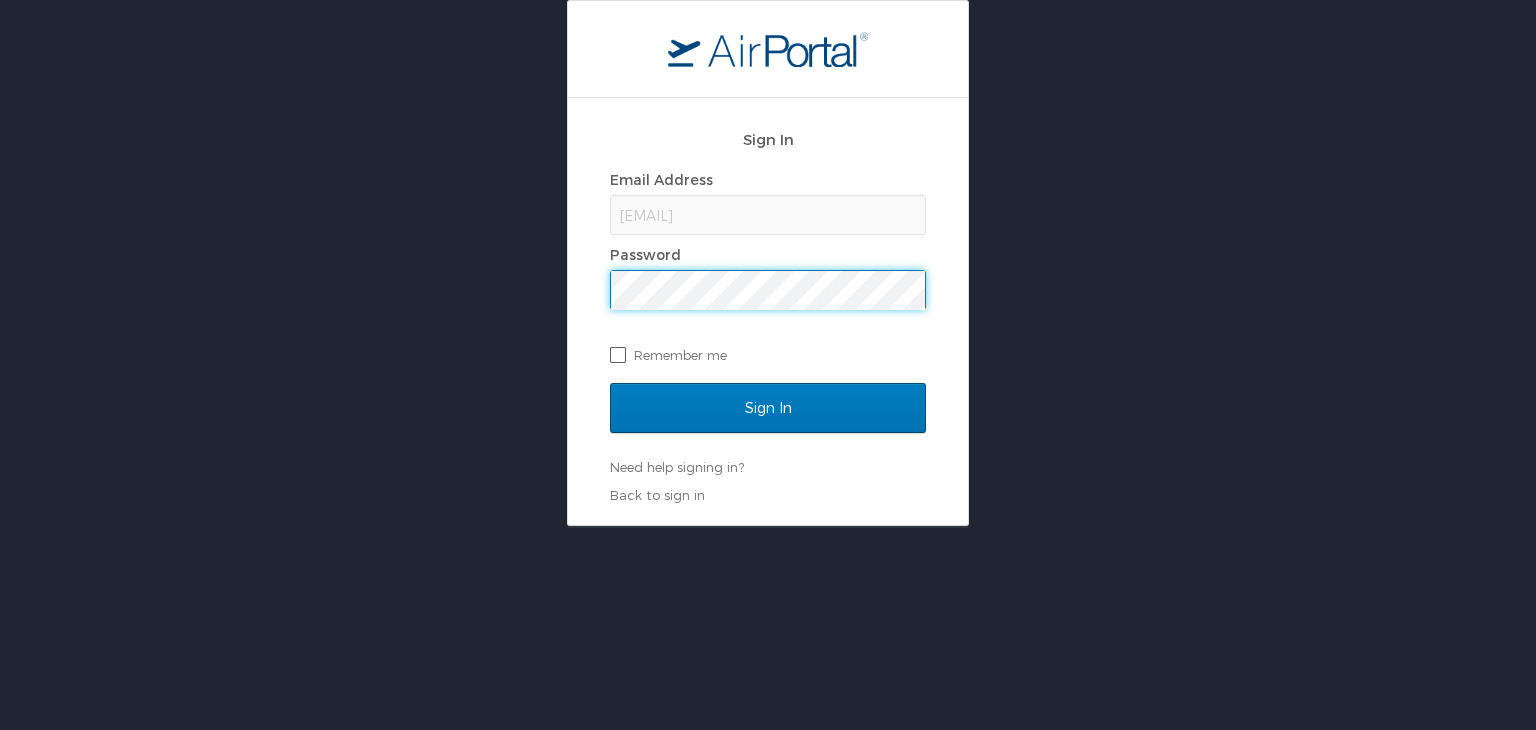 click on "Remember me" at bounding box center (616, 353) 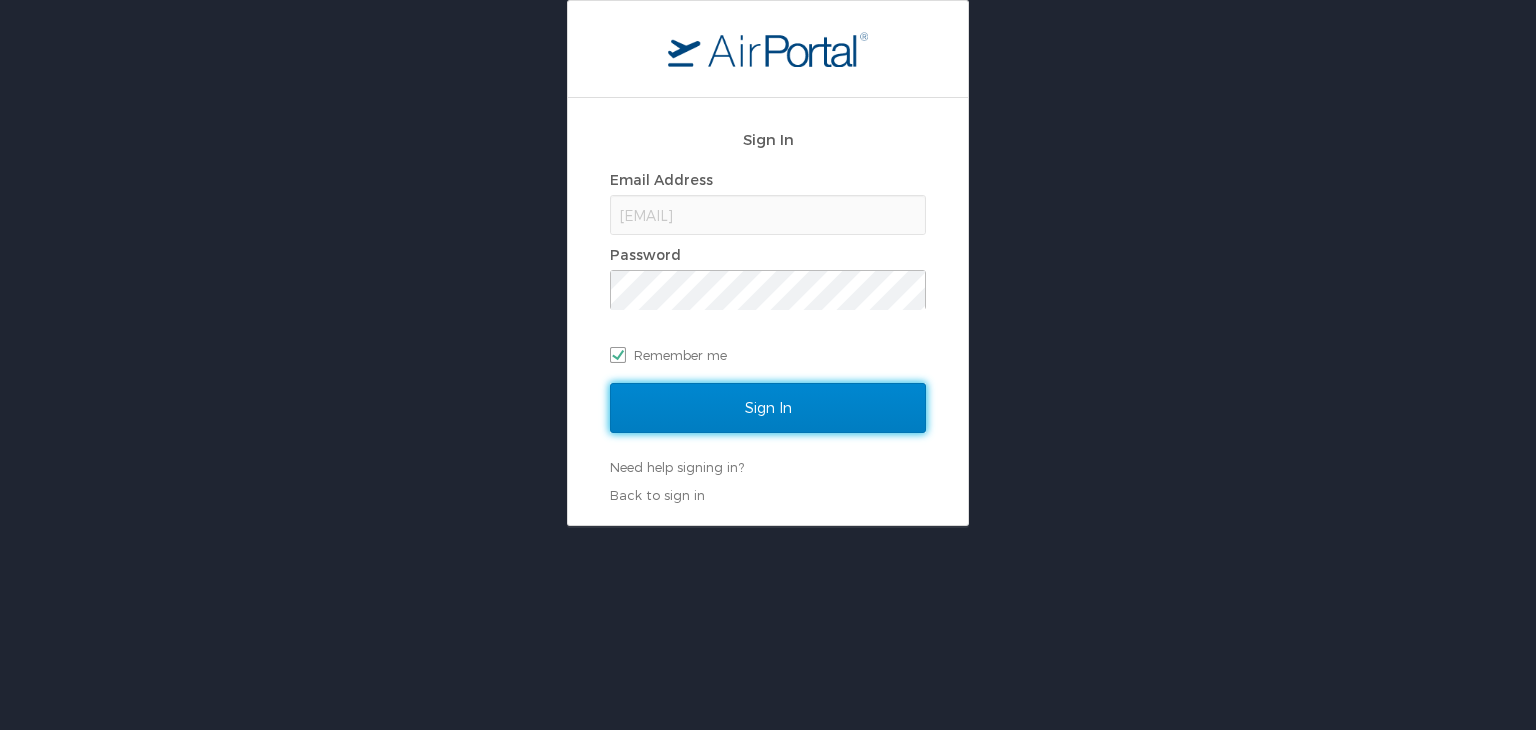 click on "Sign In" at bounding box center [768, 408] 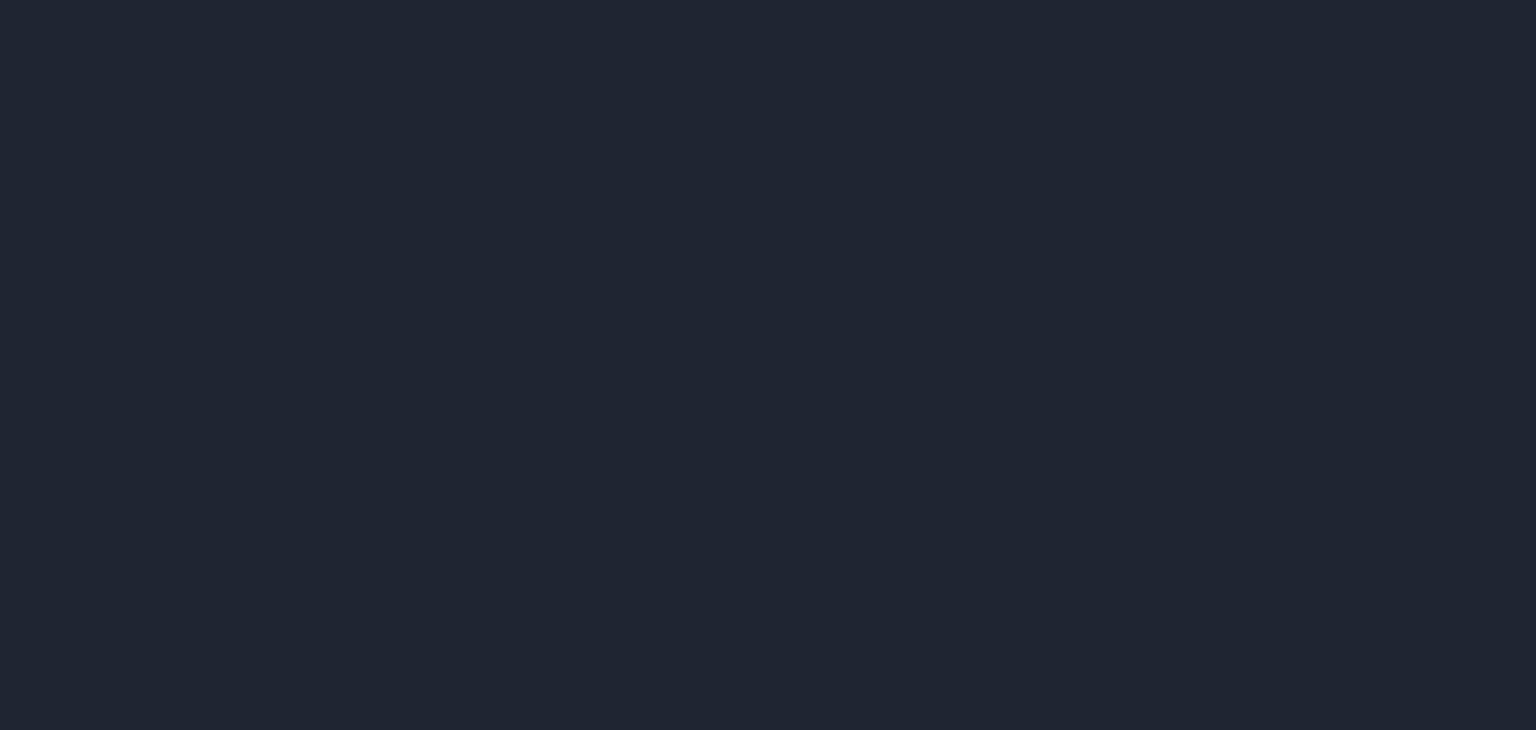 scroll, scrollTop: 0, scrollLeft: 0, axis: both 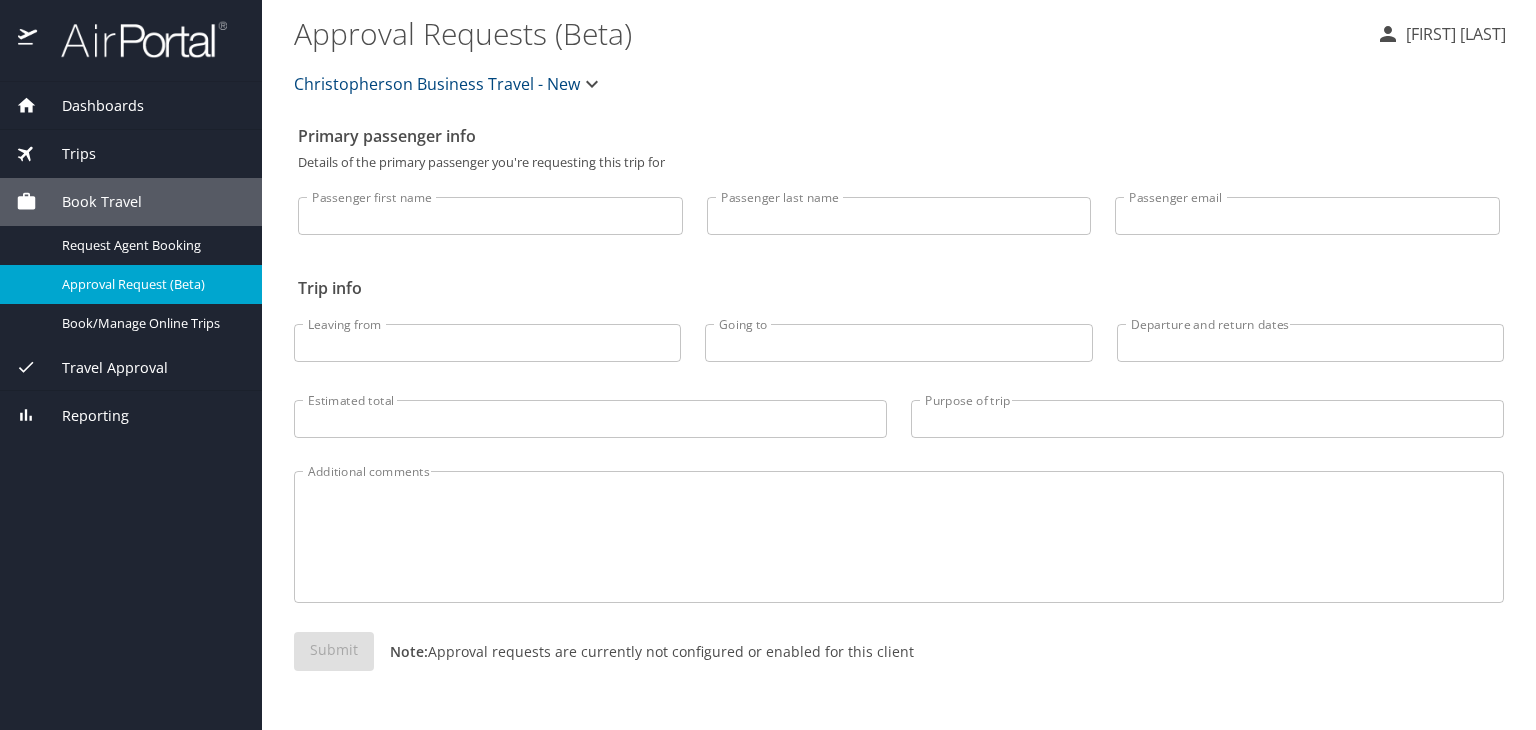 click on "Dashboards" at bounding box center (90, 106) 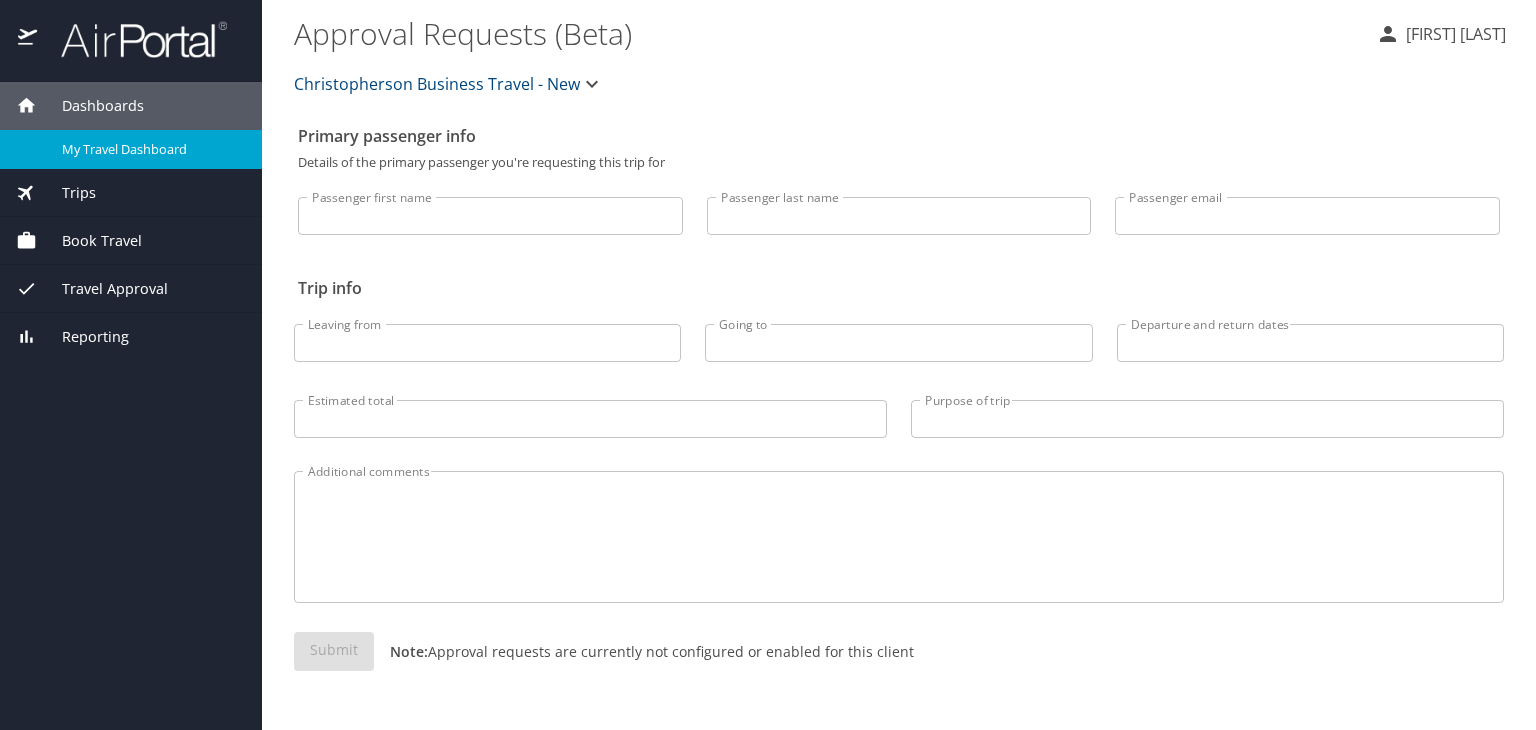 click on "My Travel Dashboard" at bounding box center [150, 149] 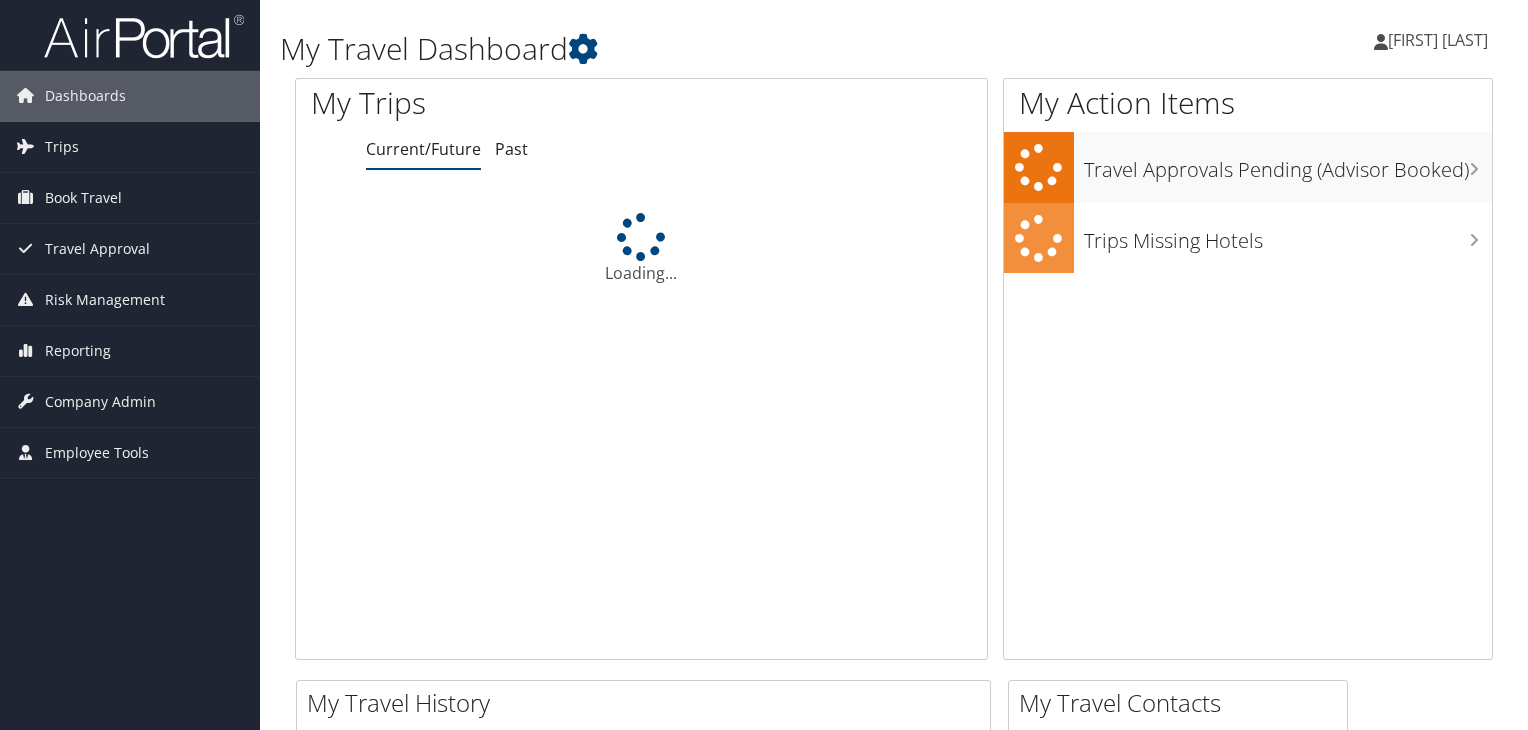 scroll, scrollTop: 0, scrollLeft: 0, axis: both 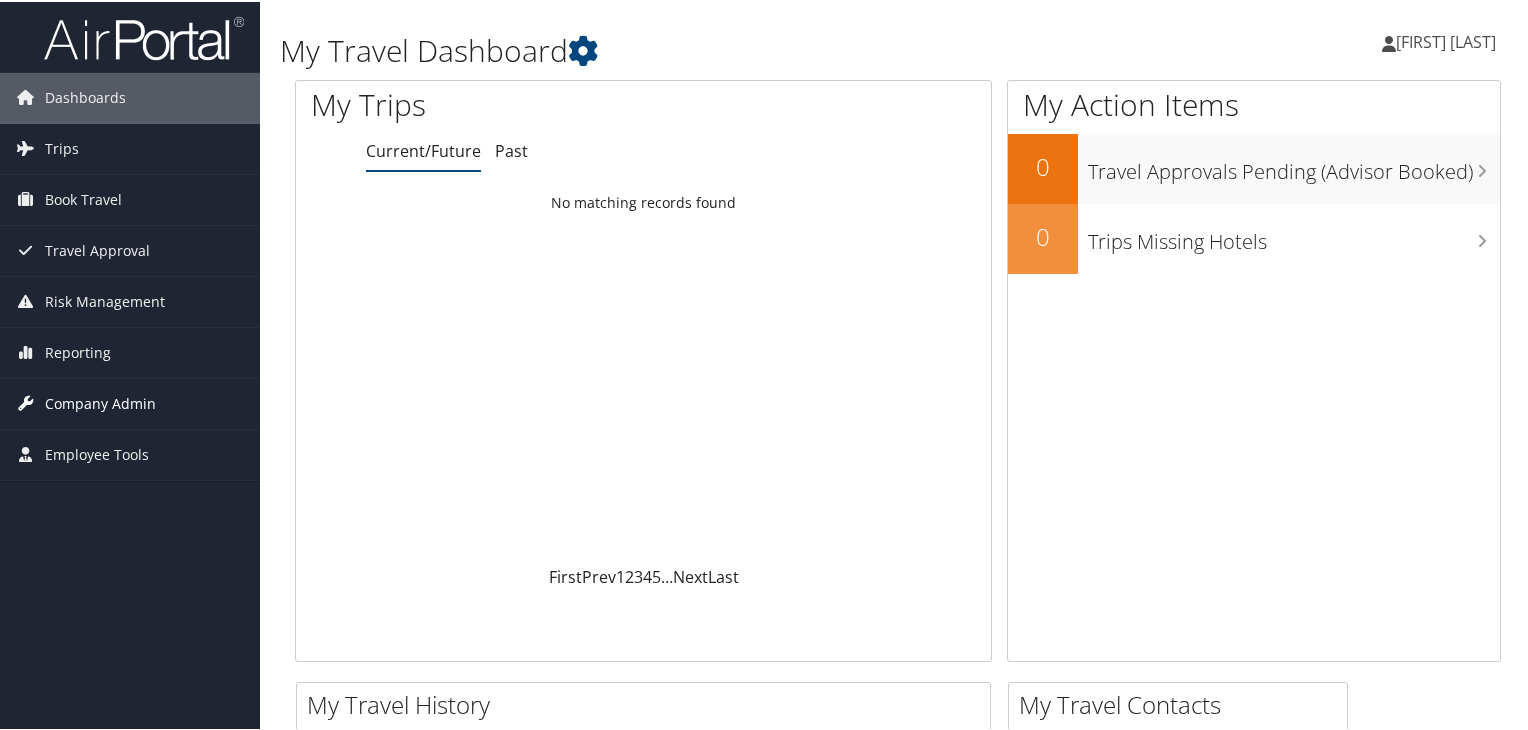 click on "Company Admin" at bounding box center (100, 402) 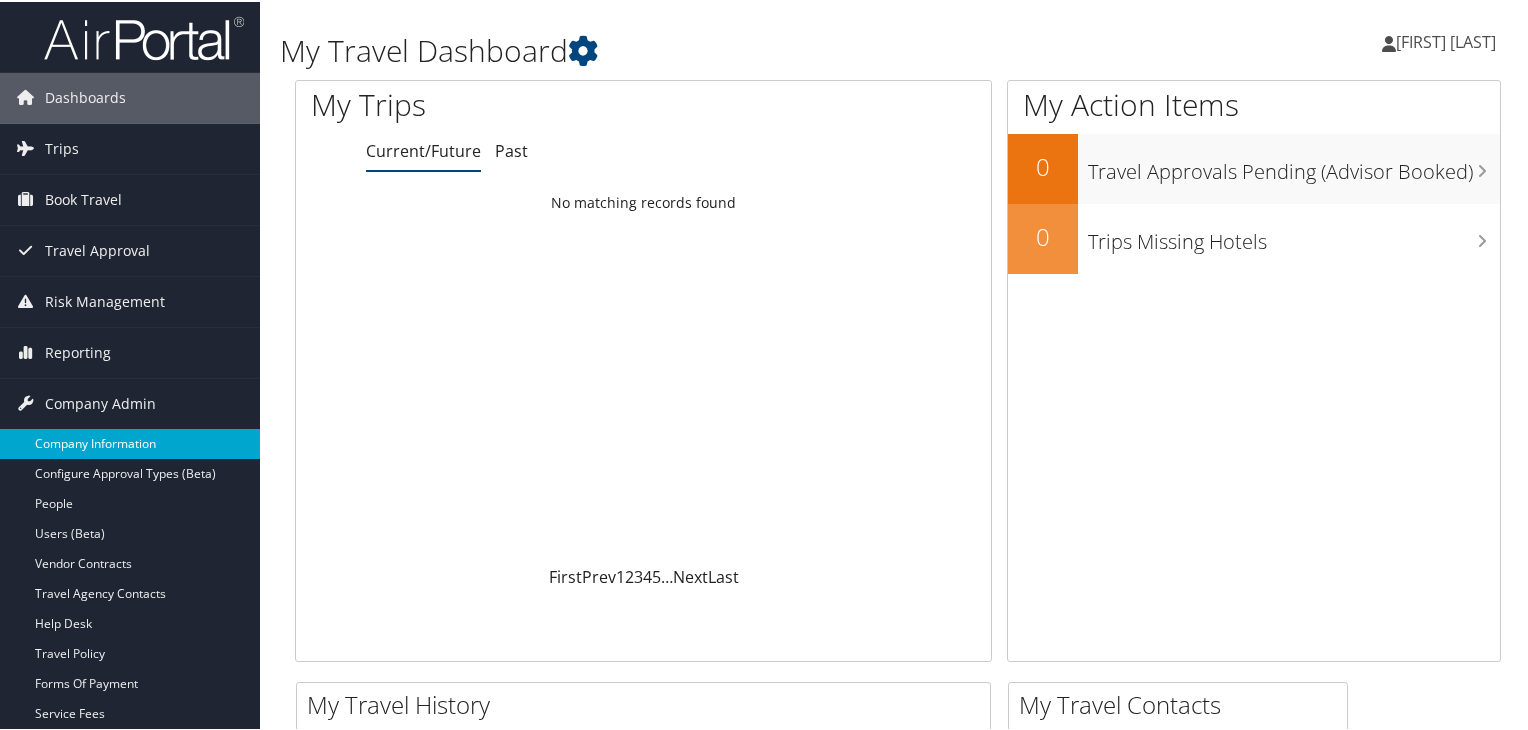 click on "Company Information" at bounding box center (130, 442) 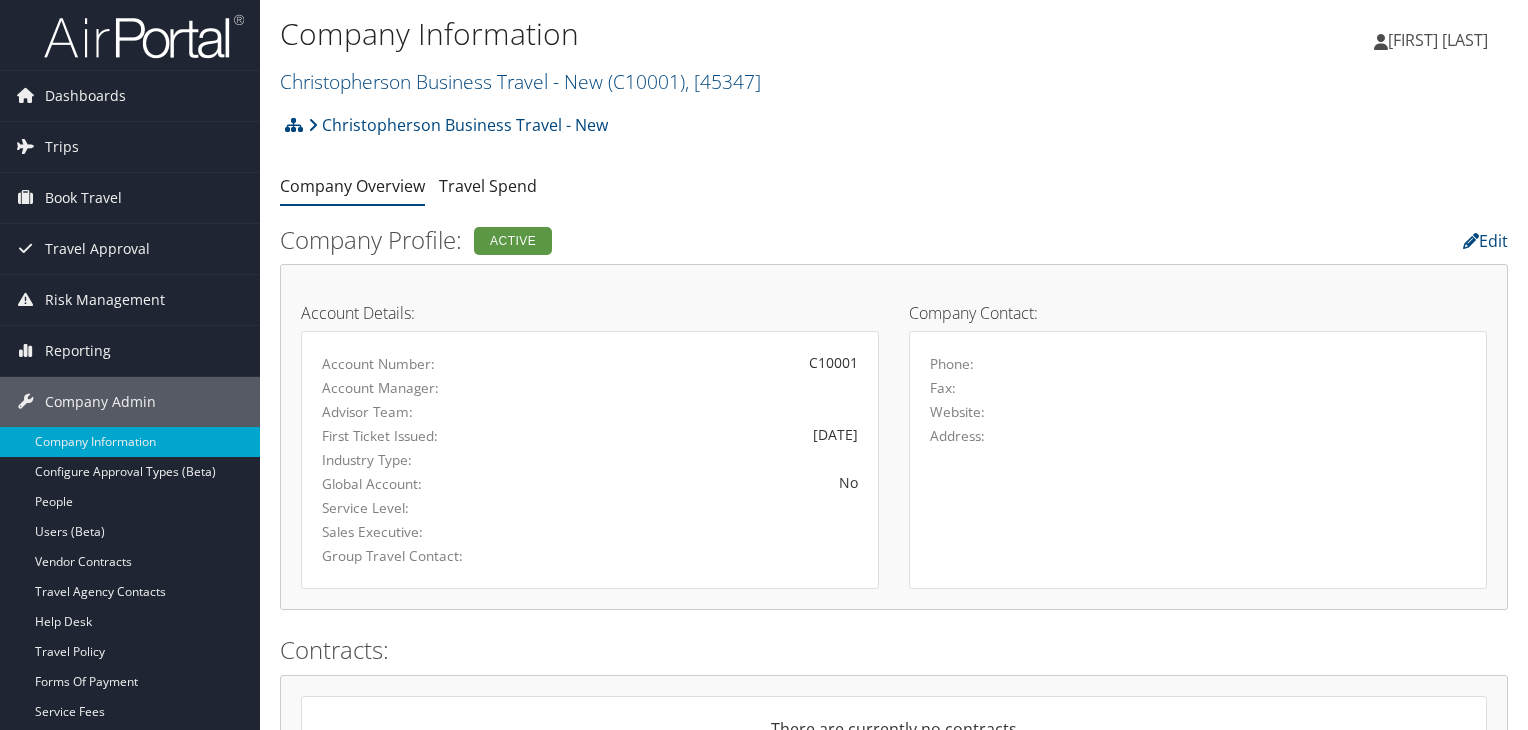 scroll, scrollTop: 0, scrollLeft: 0, axis: both 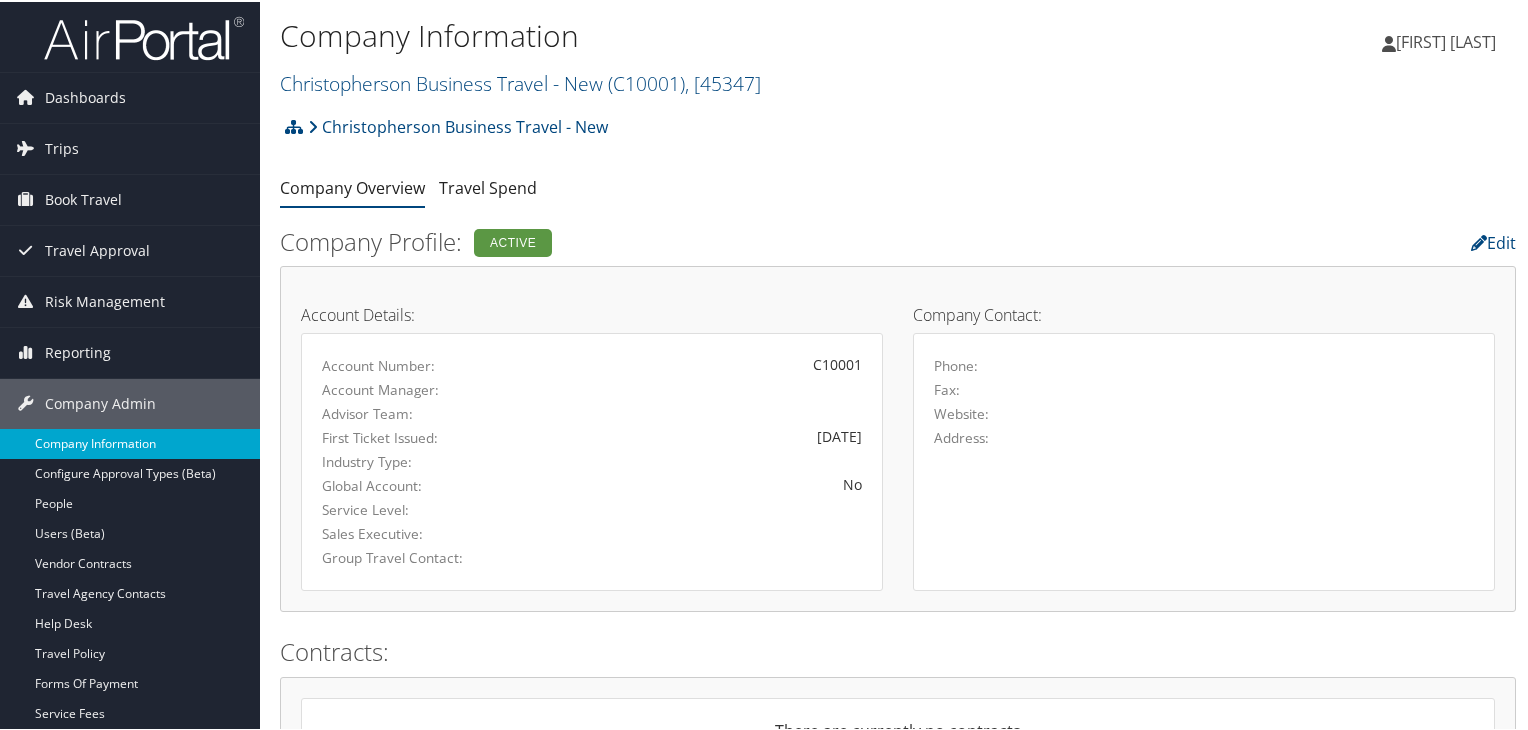 click on "Company Information" at bounding box center [130, 442] 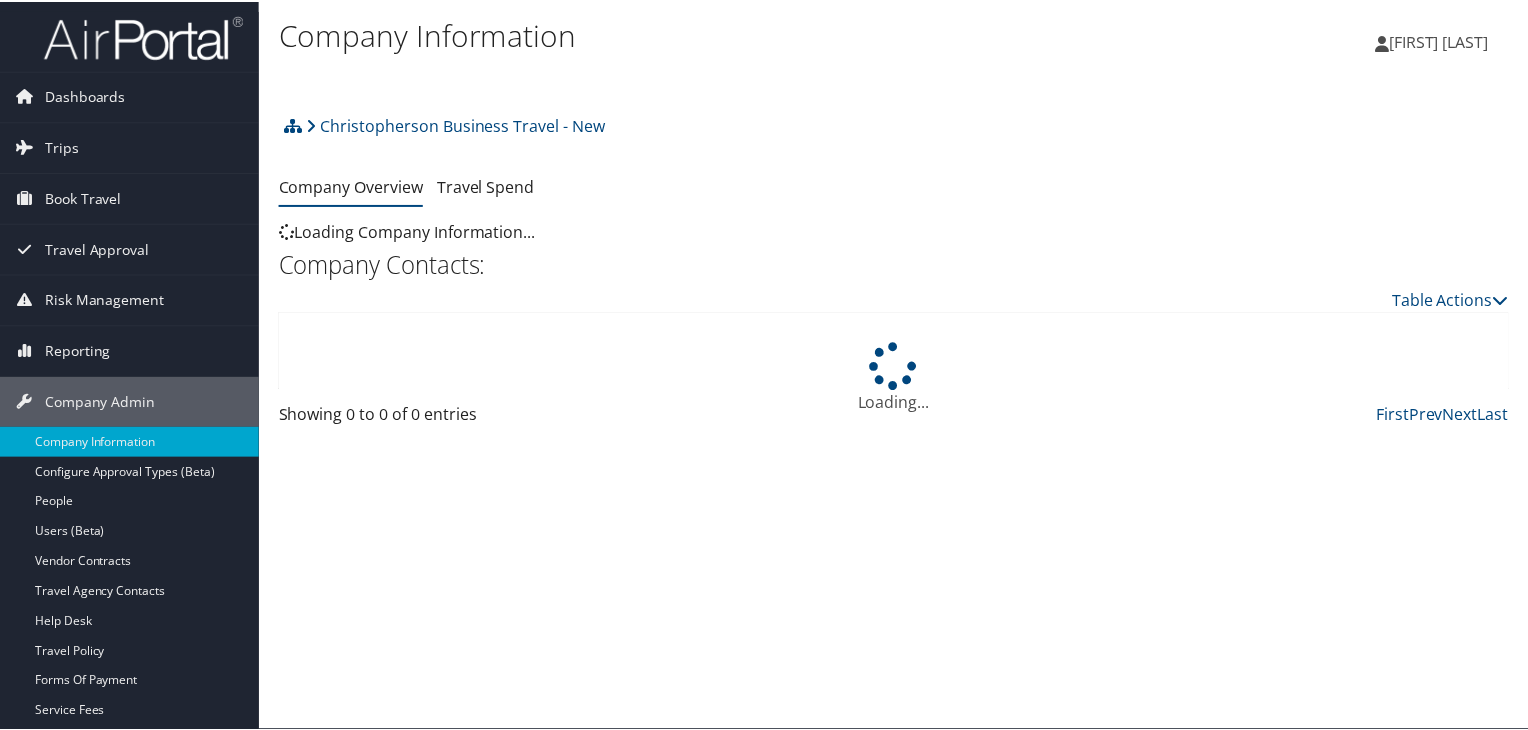 scroll, scrollTop: 0, scrollLeft: 0, axis: both 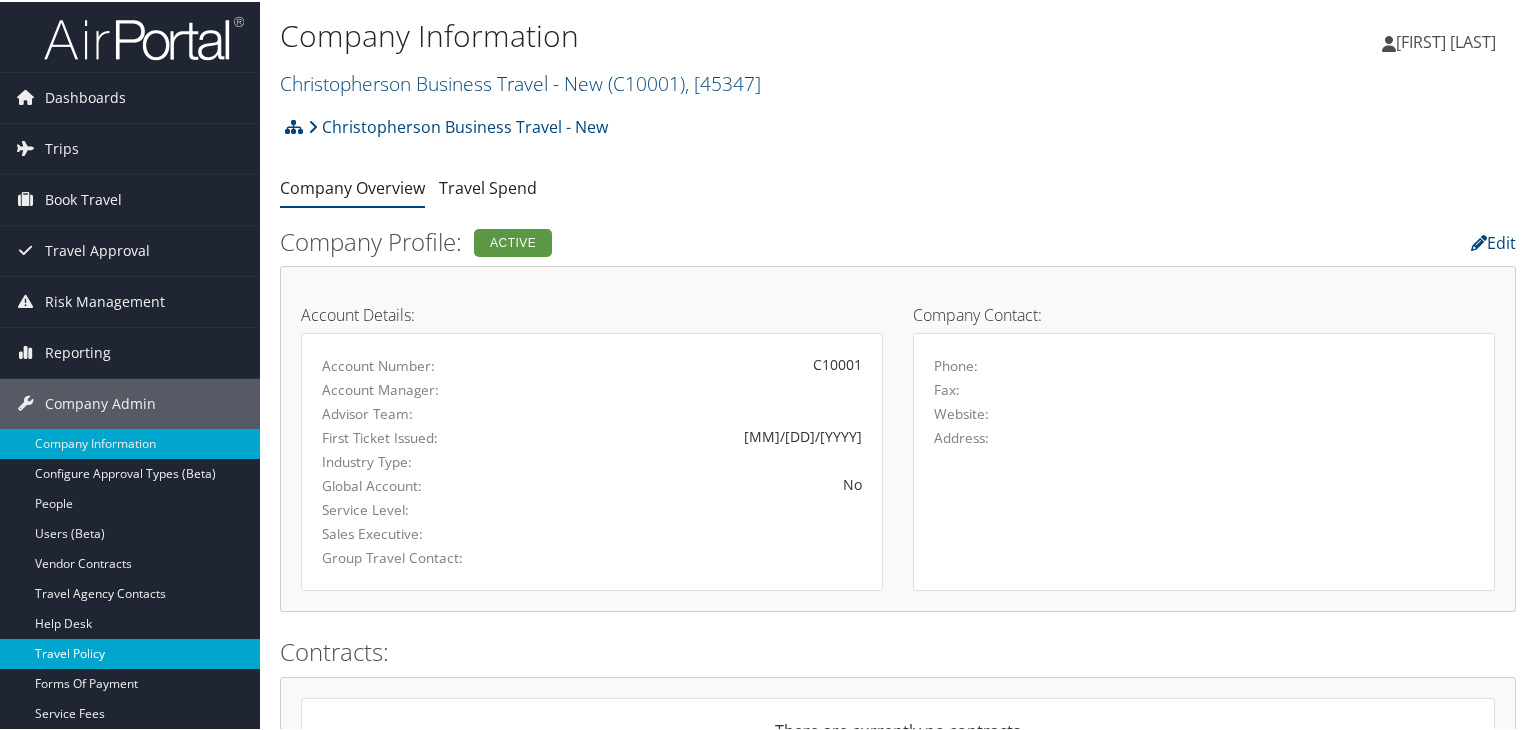 click on "Travel Policy" at bounding box center (130, 652) 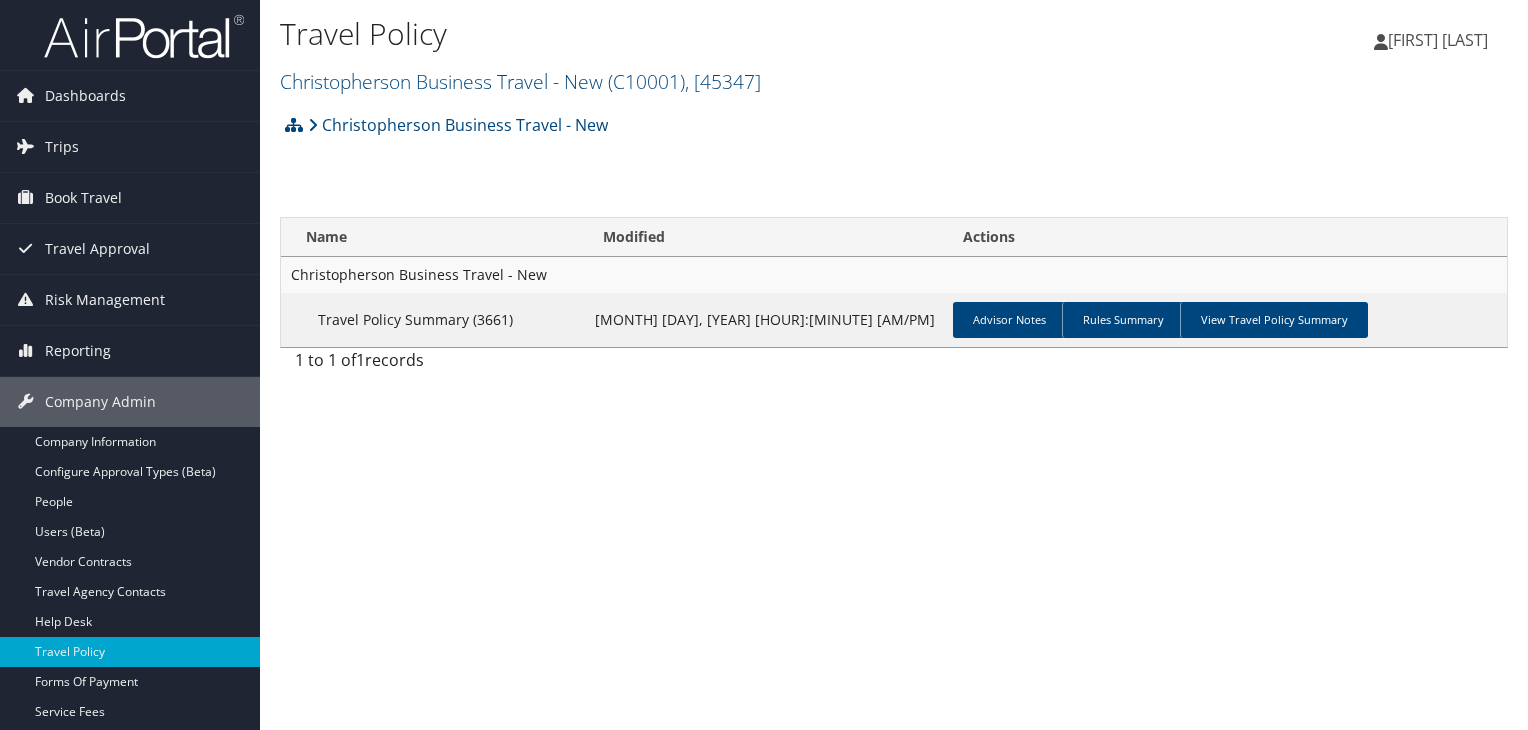scroll, scrollTop: 0, scrollLeft: 0, axis: both 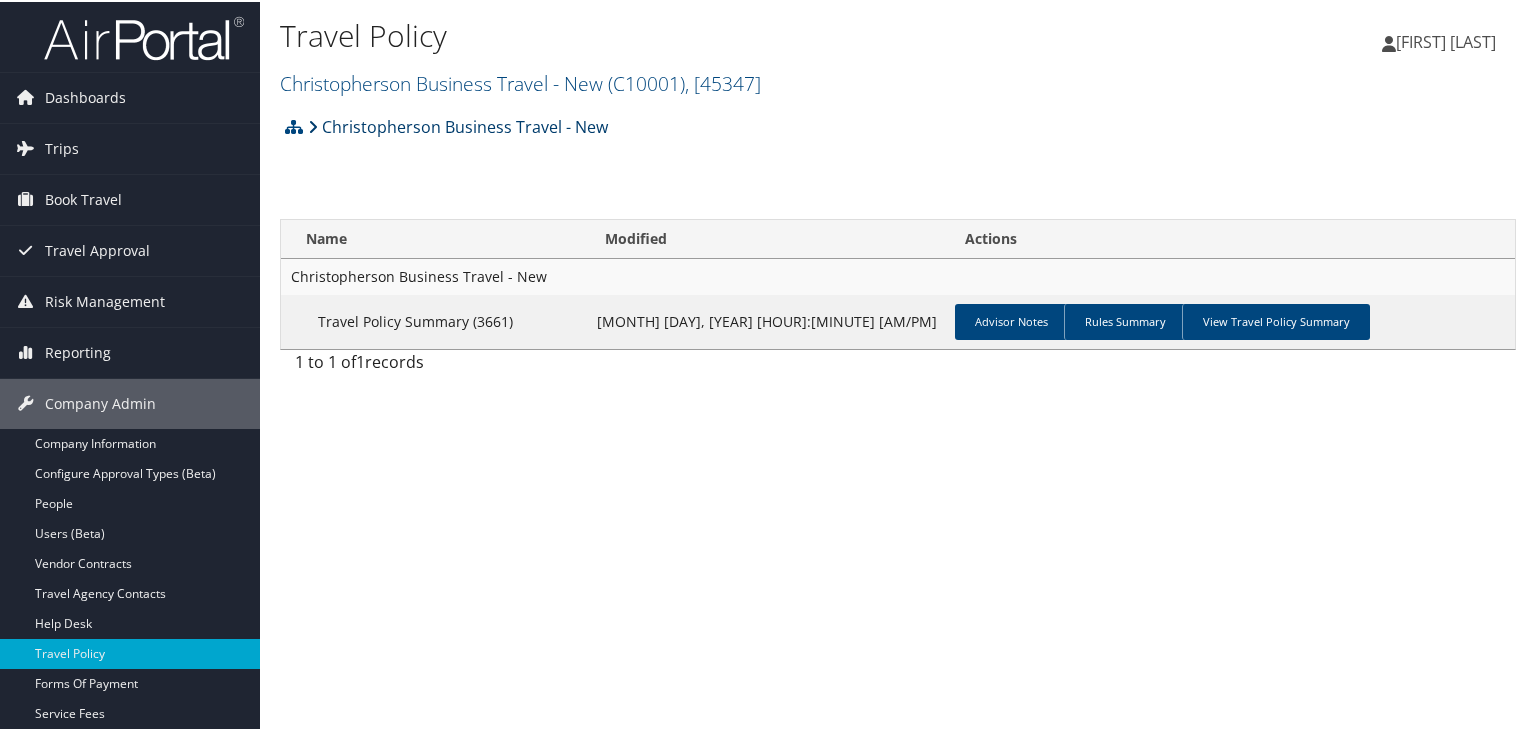 click on "Christopherson Business Travel - New" at bounding box center (458, 125) 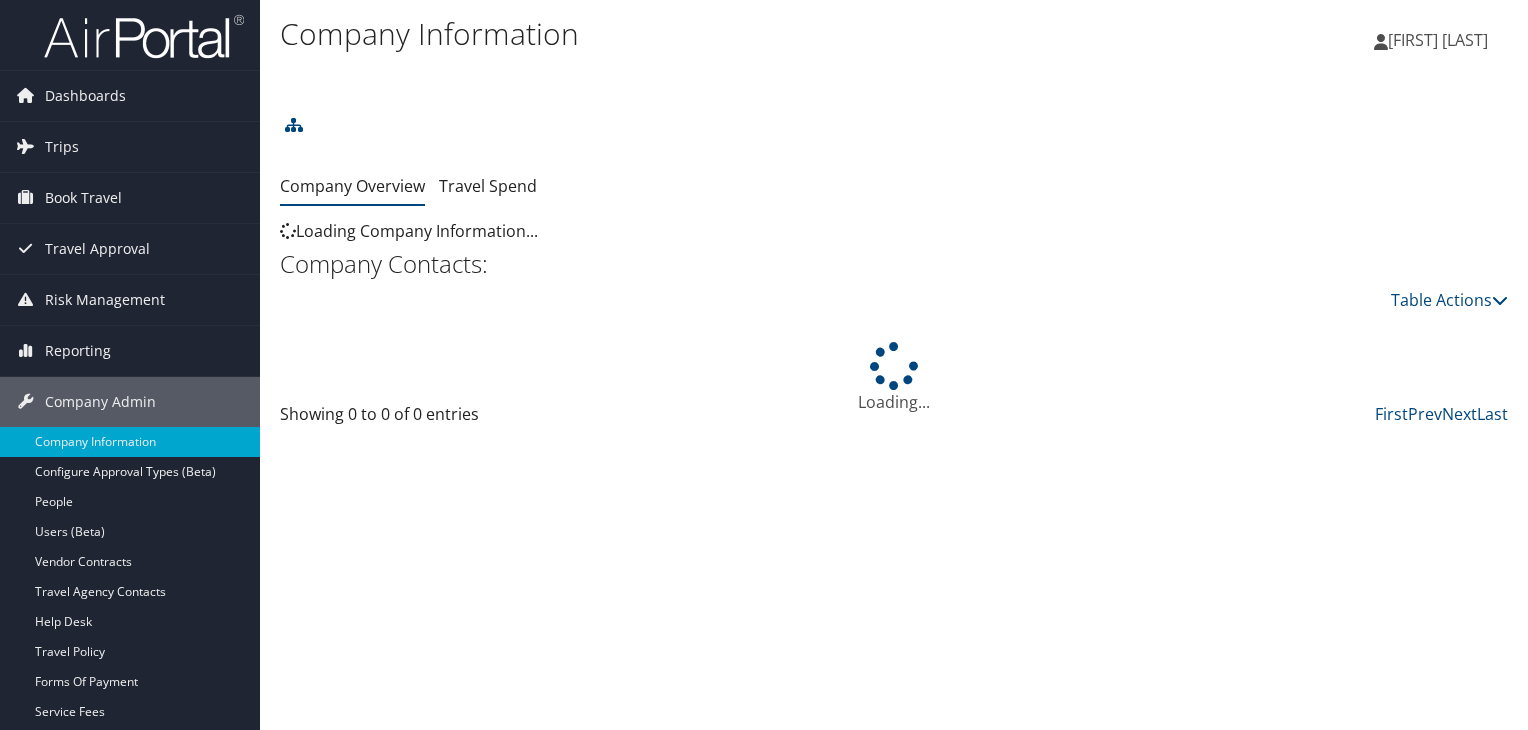 scroll, scrollTop: 0, scrollLeft: 0, axis: both 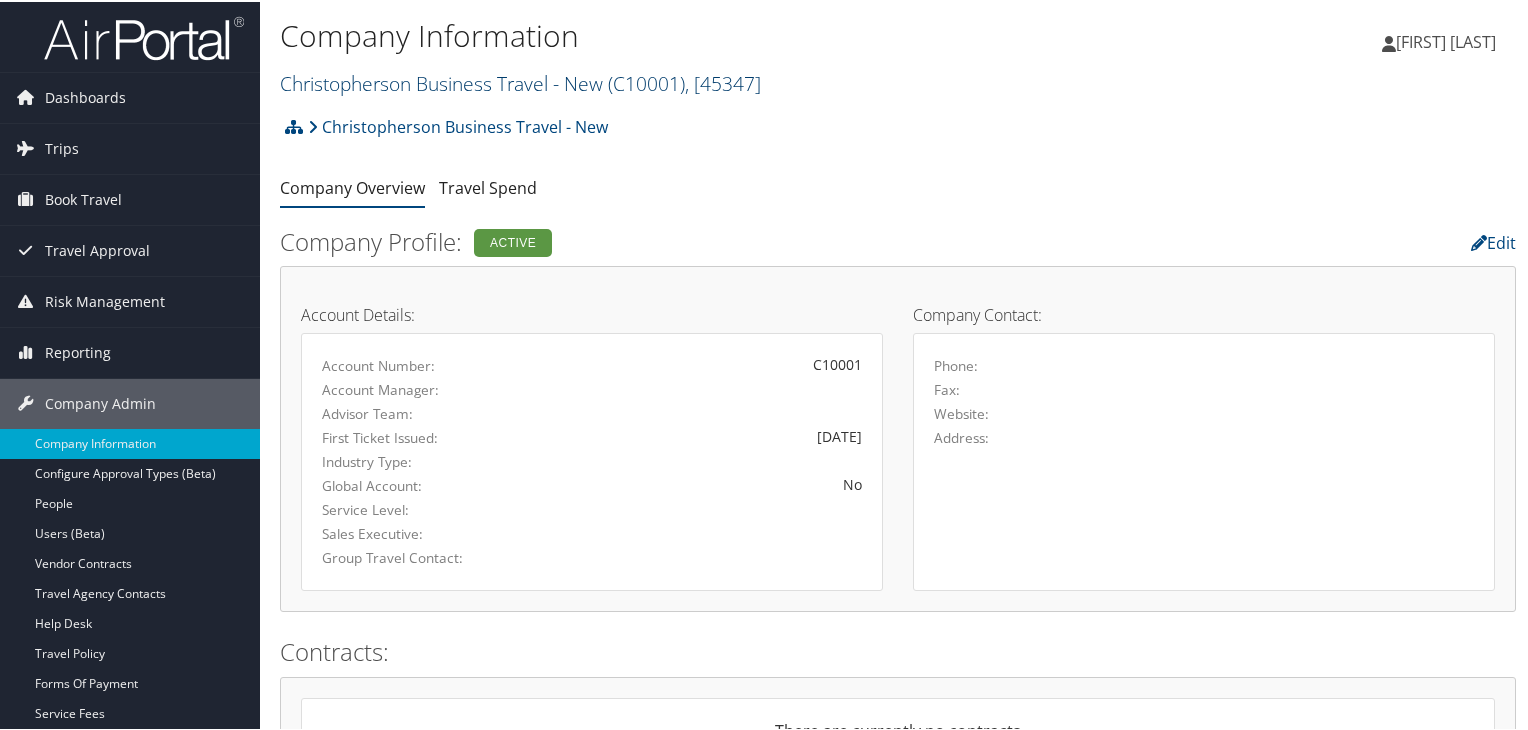 click on "Christopherson Business Travel - New   ( C10001 )  , [ 45347 ]" at bounding box center [520, 81] 